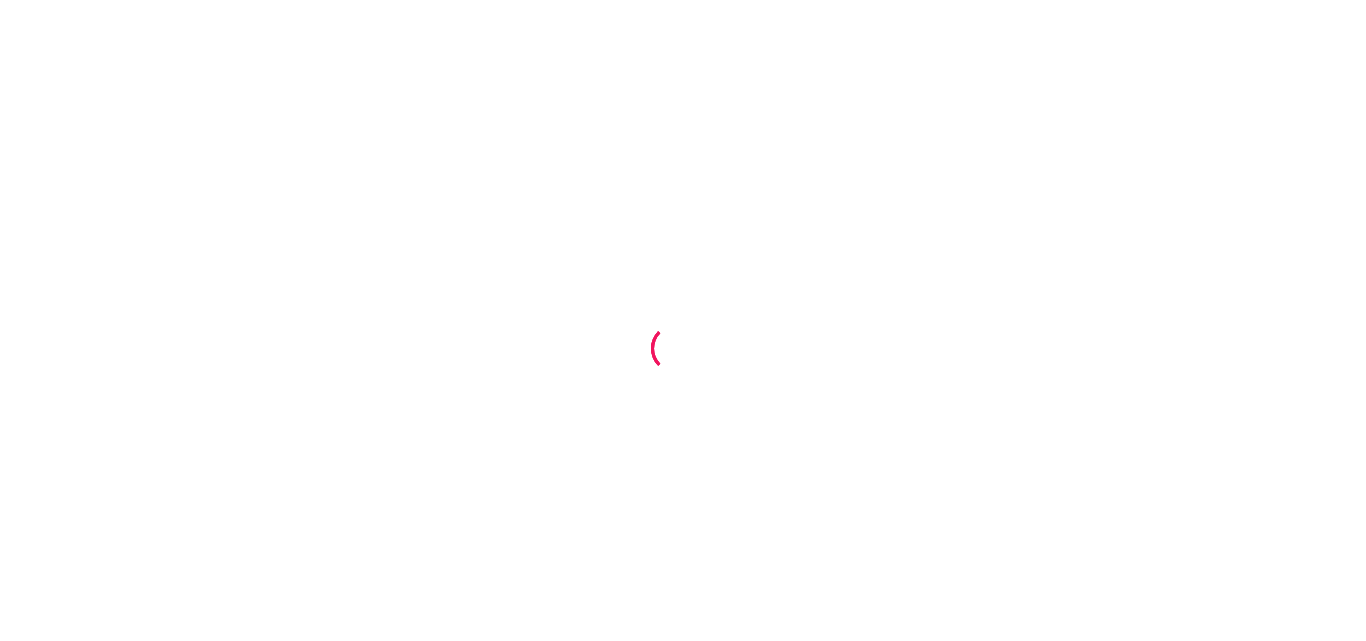 scroll, scrollTop: 0, scrollLeft: 0, axis: both 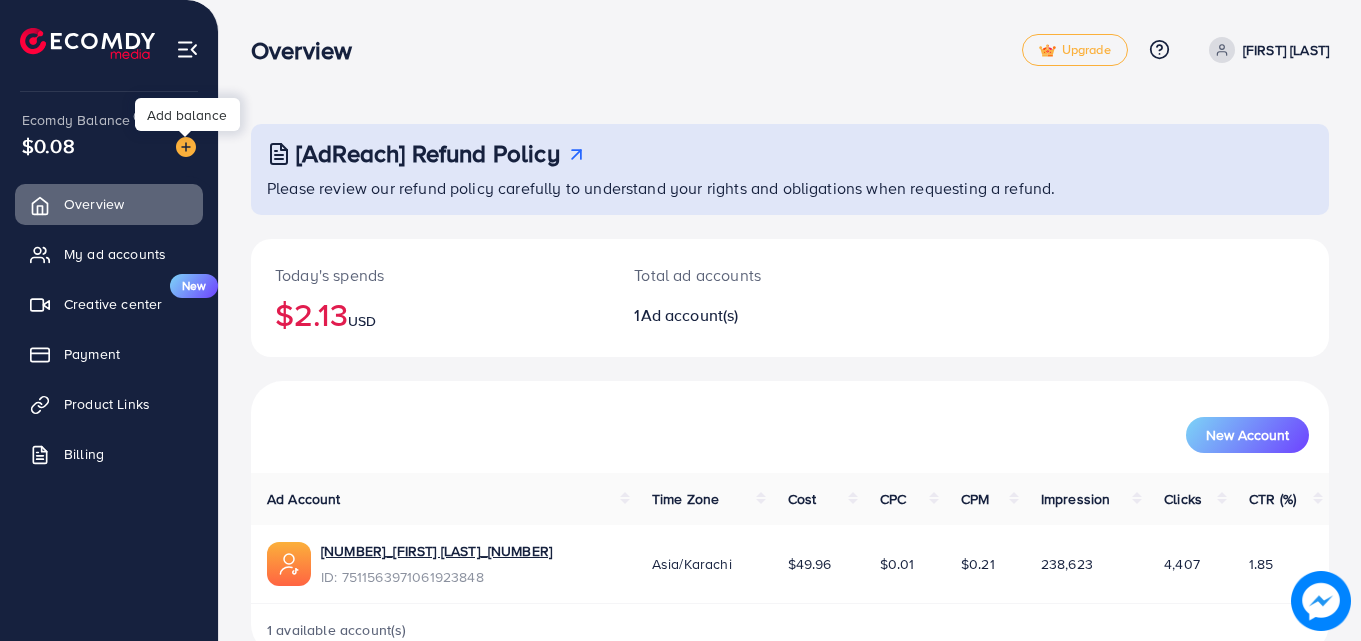 click at bounding box center [186, 147] 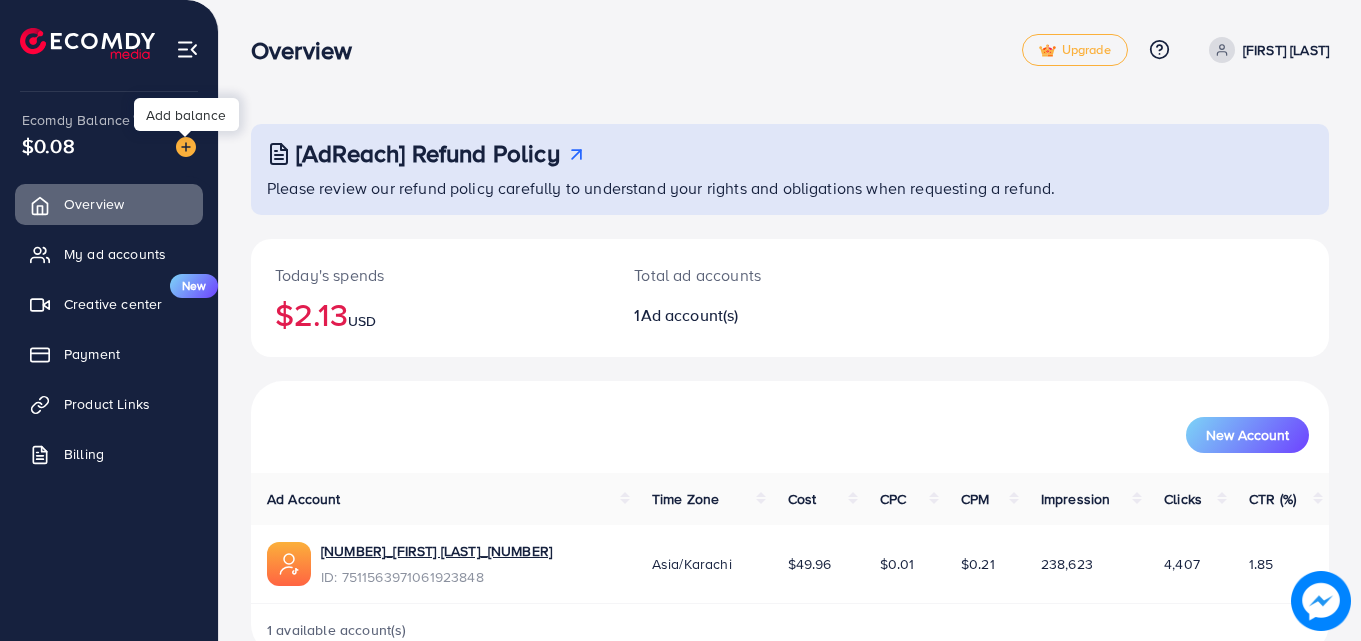click at bounding box center [186, 147] 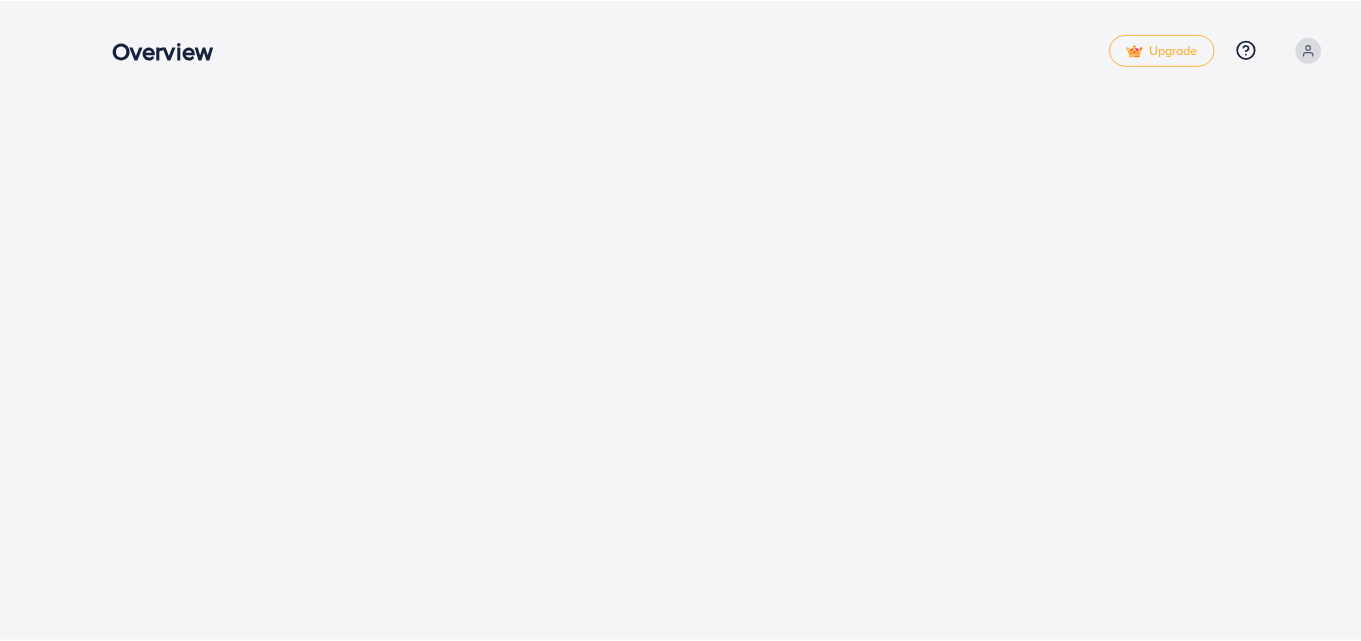 scroll, scrollTop: 0, scrollLeft: 0, axis: both 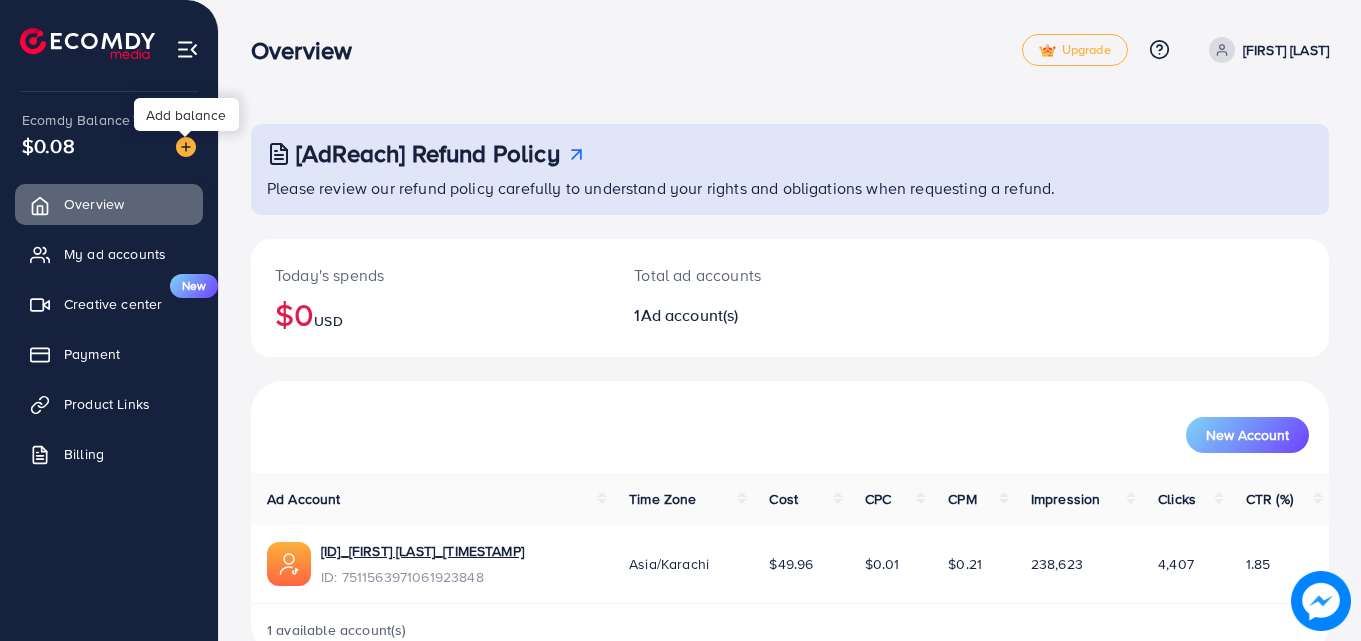 click at bounding box center (186, 147) 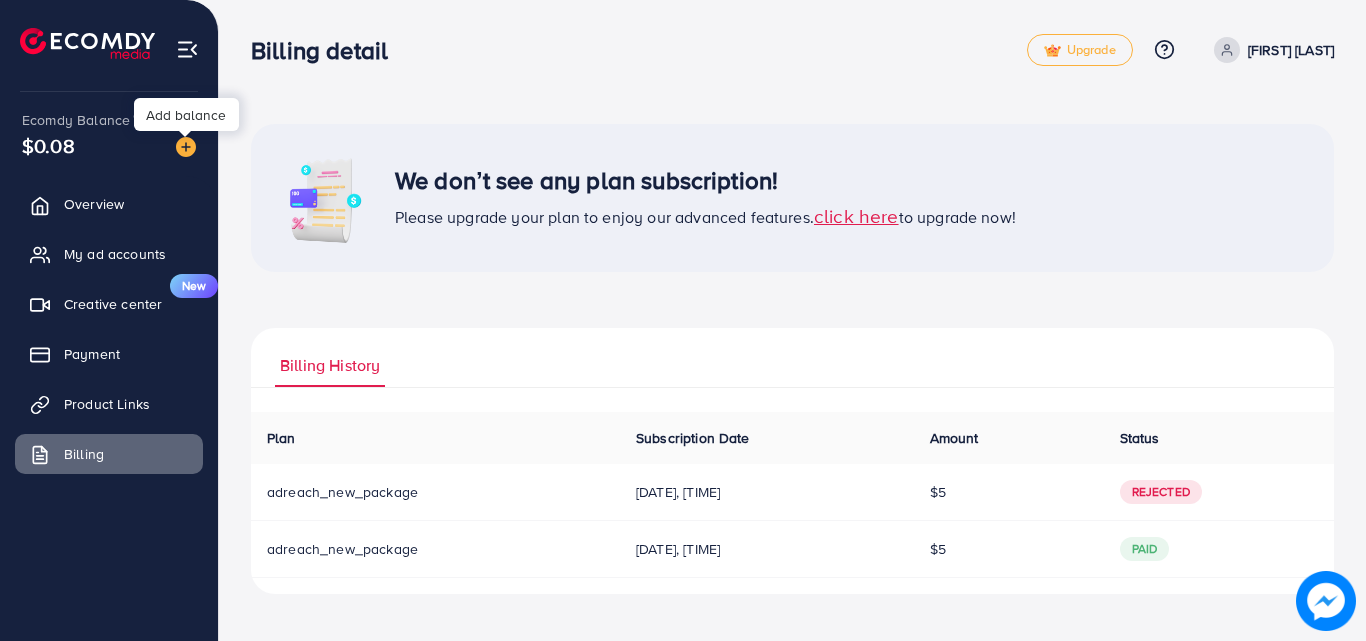 click at bounding box center [186, 147] 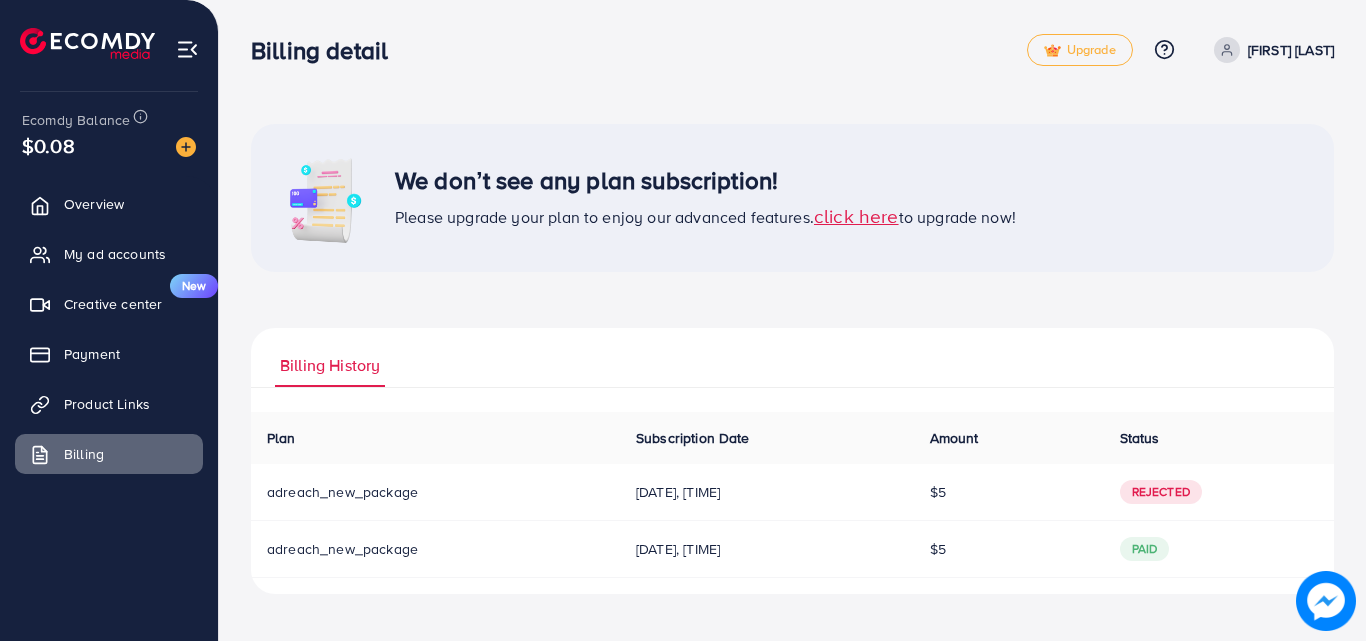click on "click here" at bounding box center [856, 215] 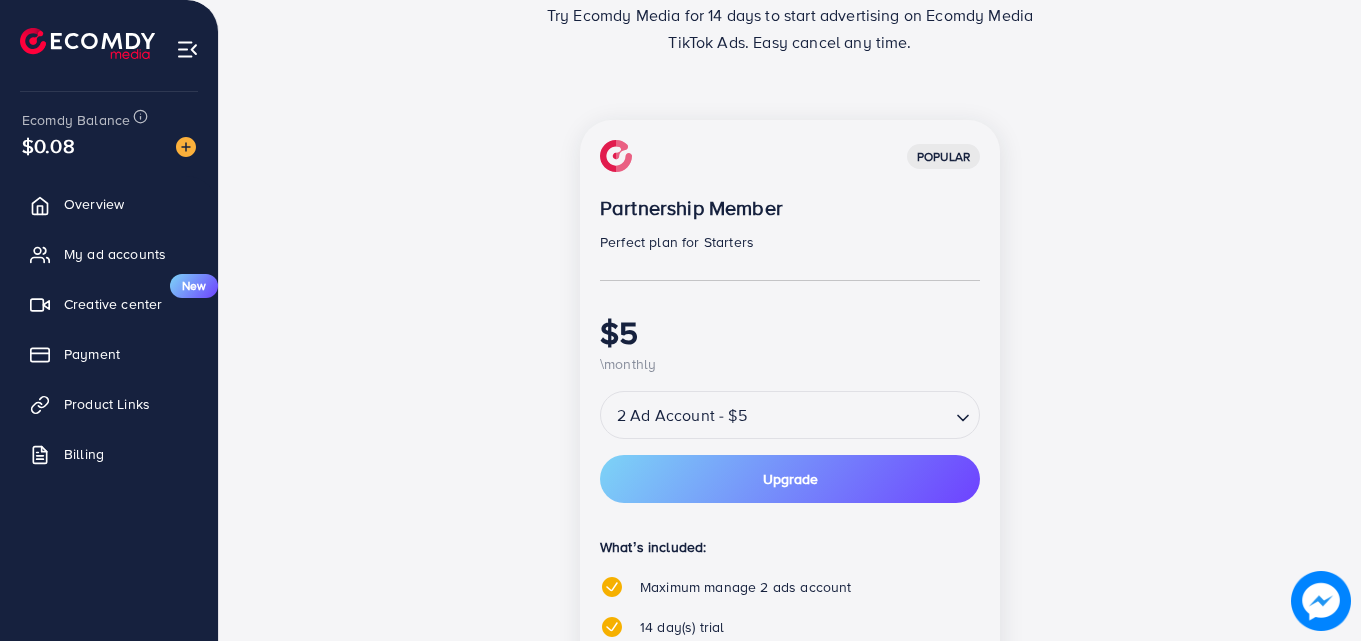 scroll, scrollTop: 162, scrollLeft: 0, axis: vertical 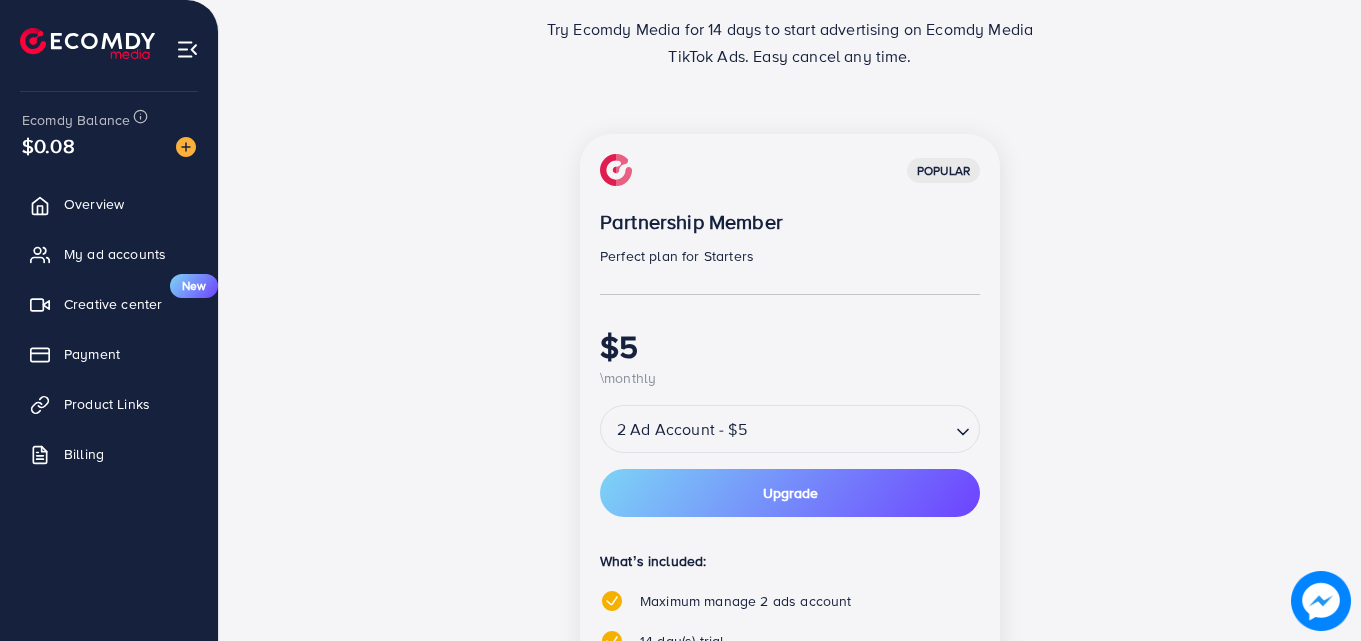 click on "2 Ad Account - $5" at bounding box center (775, 429) 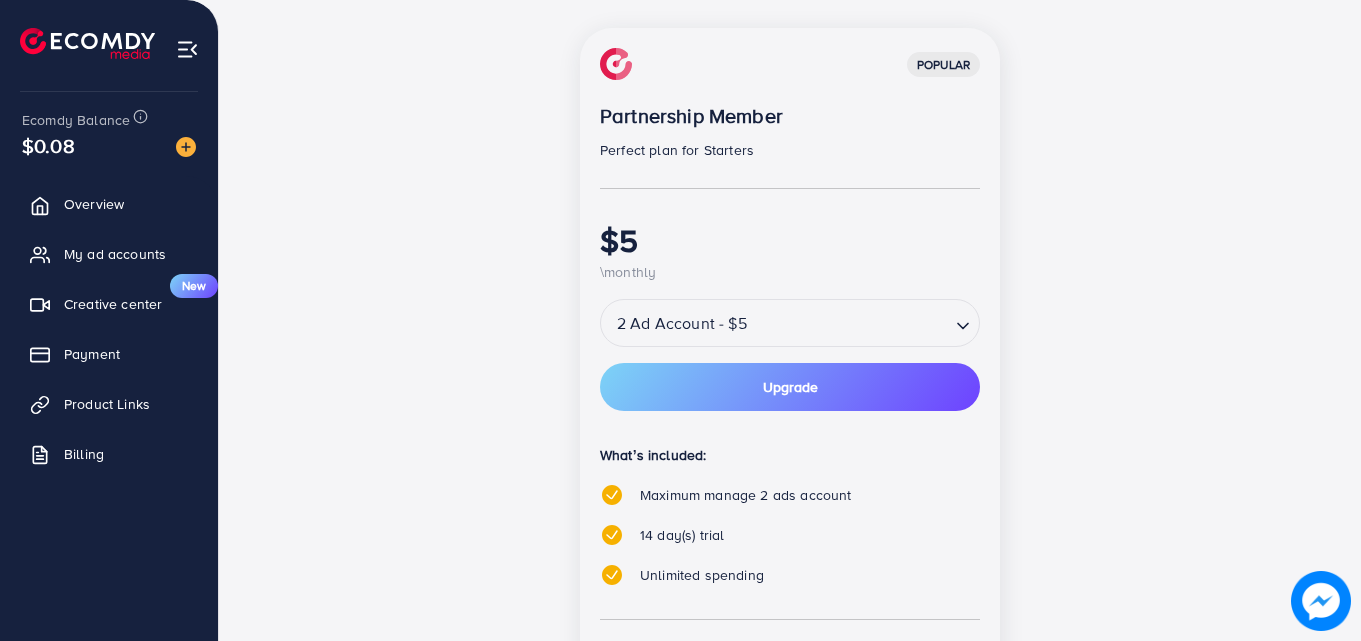 scroll, scrollTop: 300, scrollLeft: 0, axis: vertical 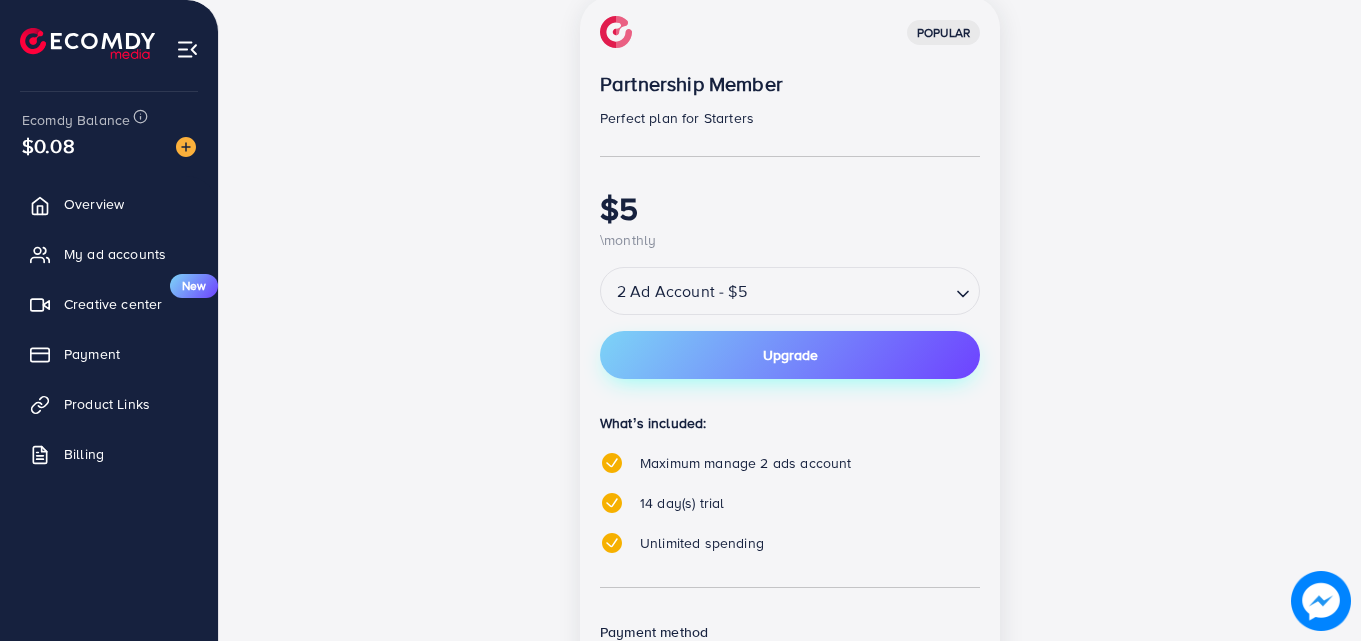 click on "Upgrade" at bounding box center [790, 355] 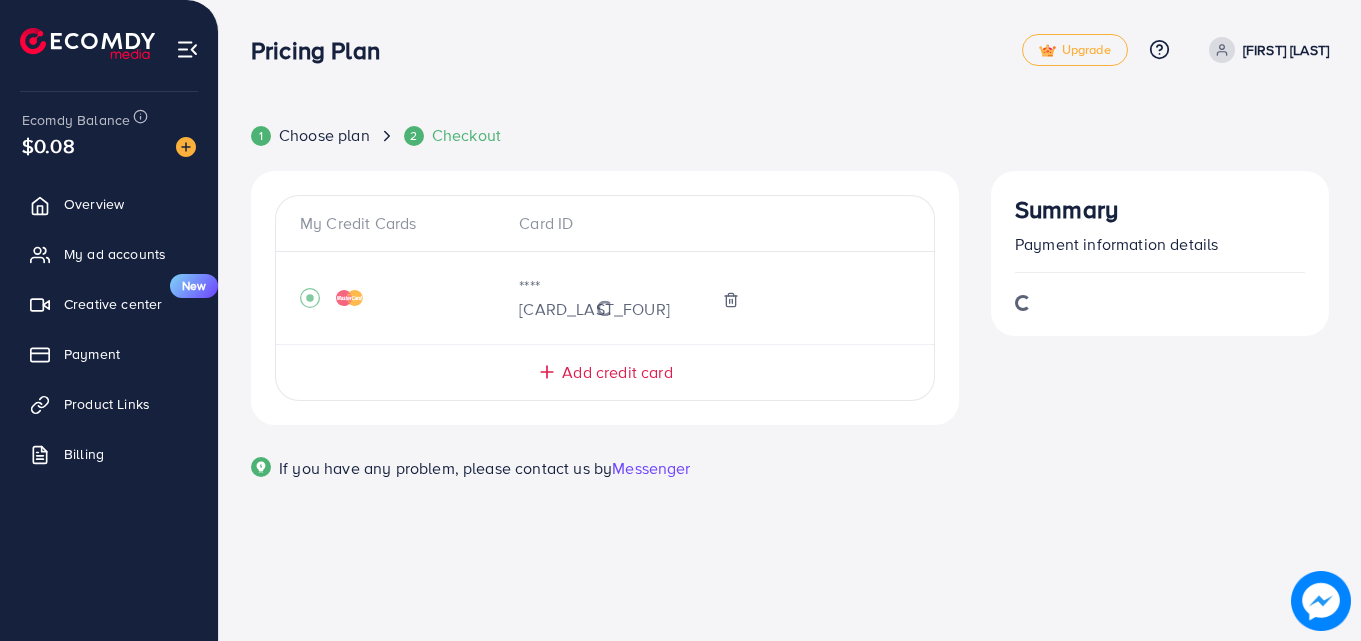 scroll, scrollTop: 0, scrollLeft: 0, axis: both 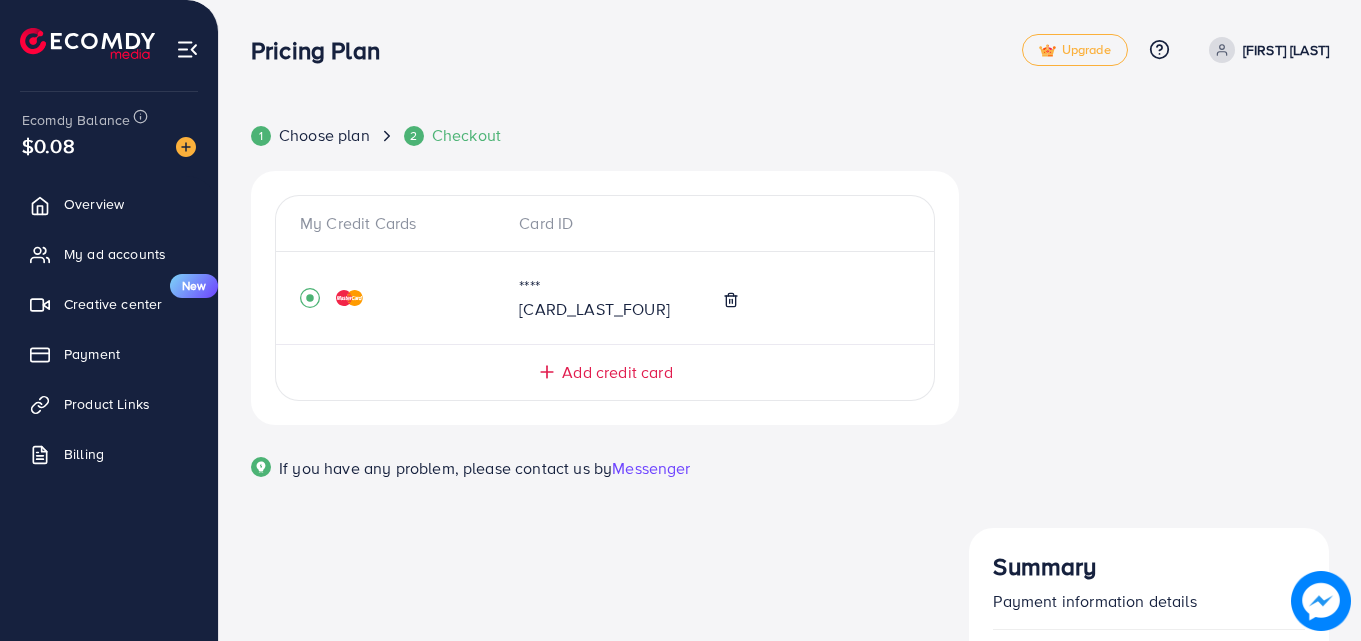 click 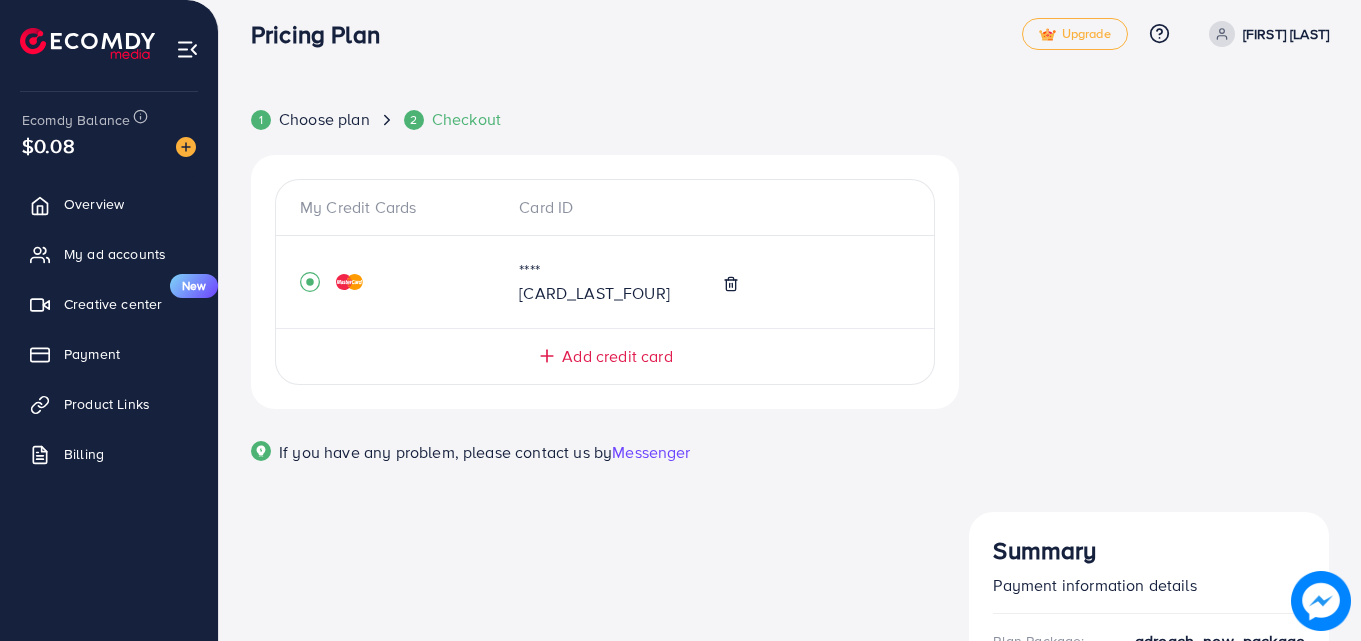 scroll, scrollTop: 0, scrollLeft: 0, axis: both 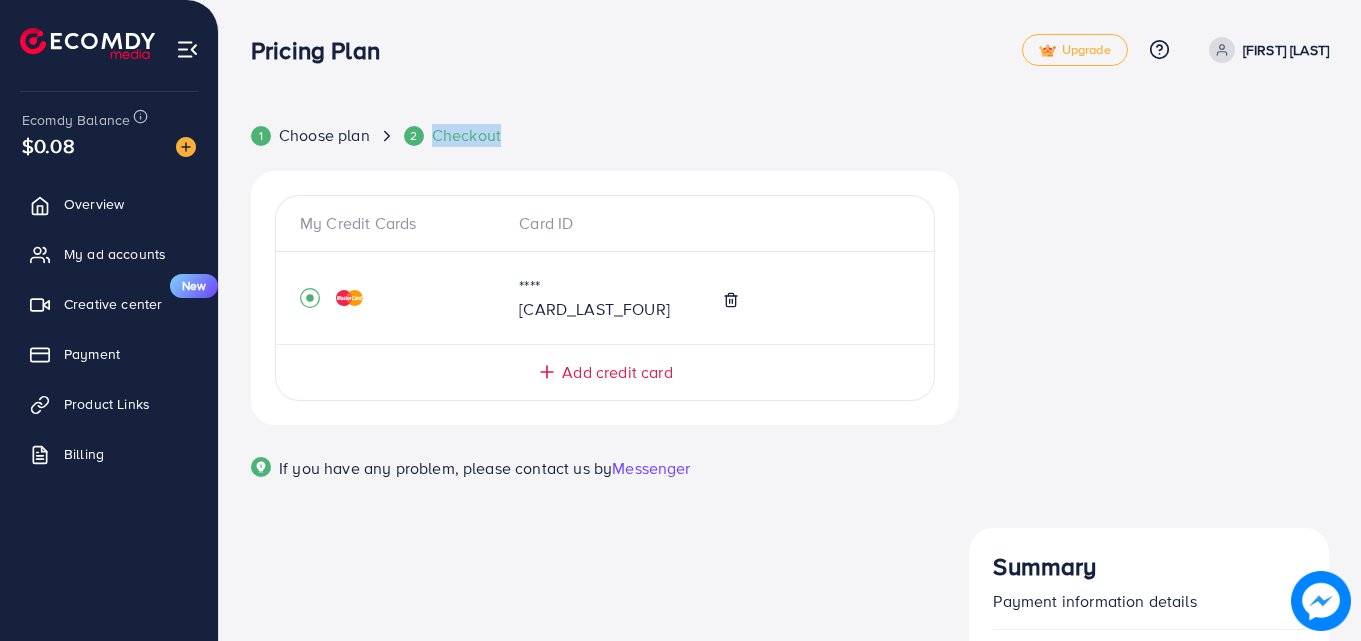 drag, startPoint x: 547, startPoint y: 141, endPoint x: 438, endPoint y: 135, distance: 109.165016 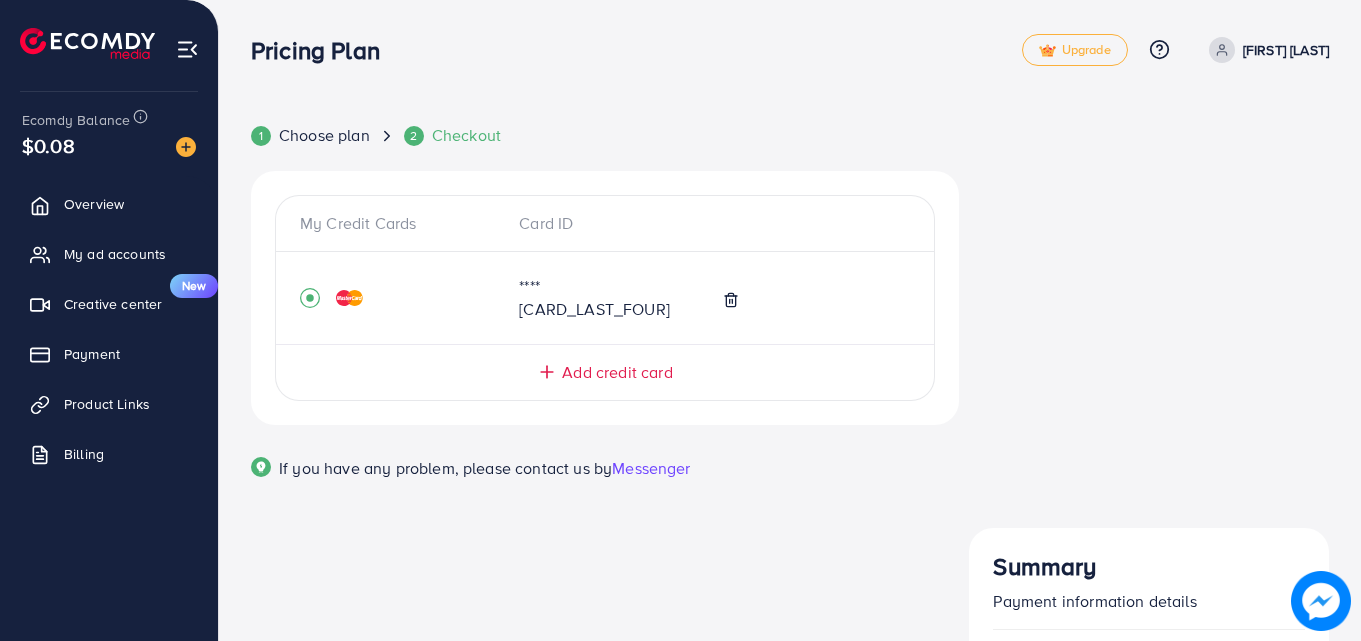 drag, startPoint x: 1014, startPoint y: 244, endPoint x: 1215, endPoint y: 245, distance: 201.00249 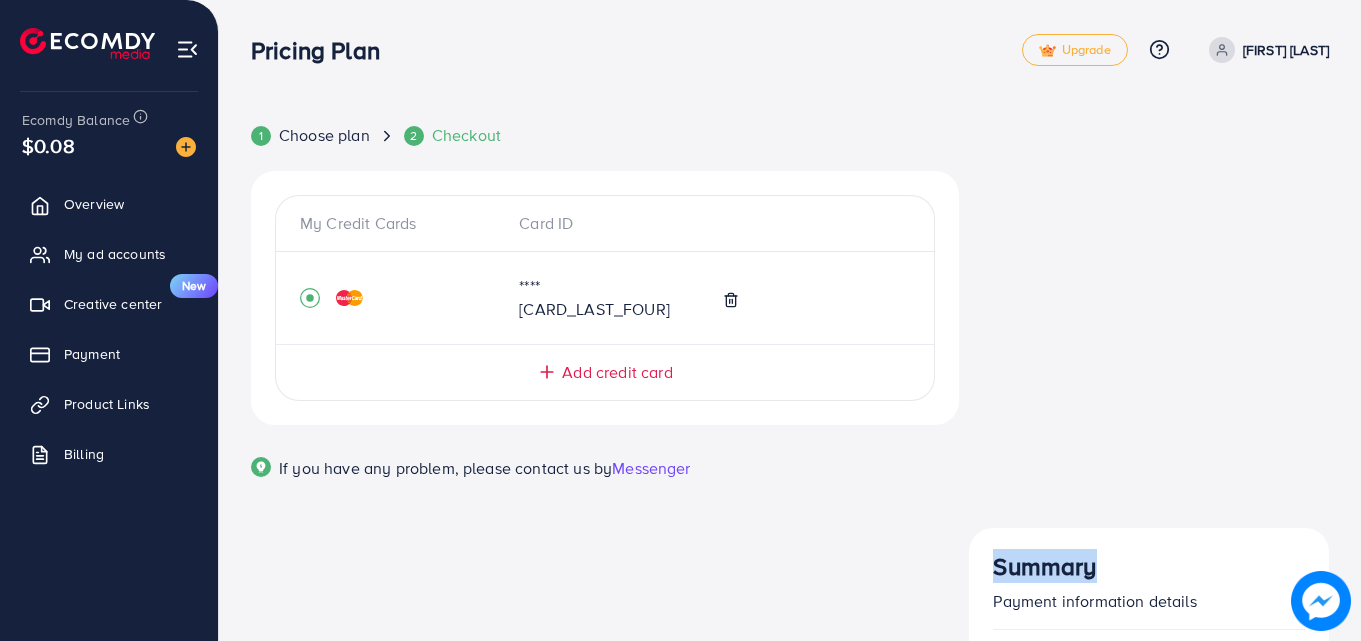 drag, startPoint x: 1011, startPoint y: 205, endPoint x: 1118, endPoint y: 211, distance: 107.16809 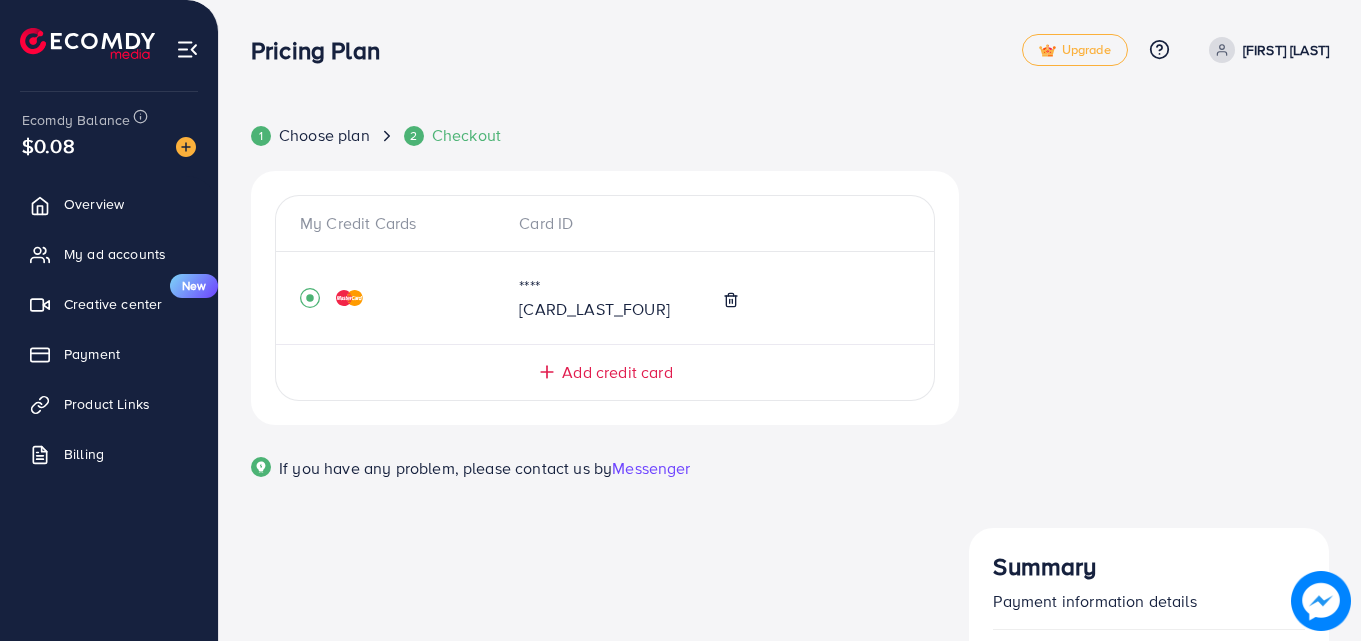 click on "Summary" at bounding box center [1149, 566] 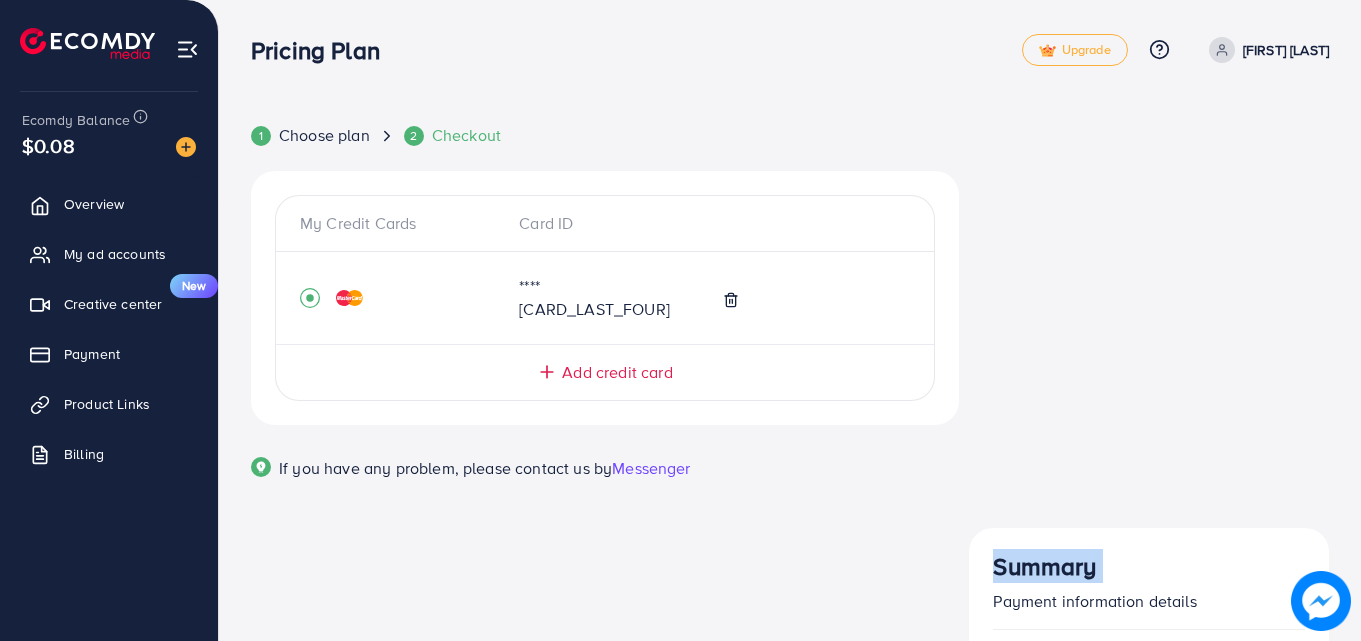 click on "Summary" at bounding box center [1149, 566] 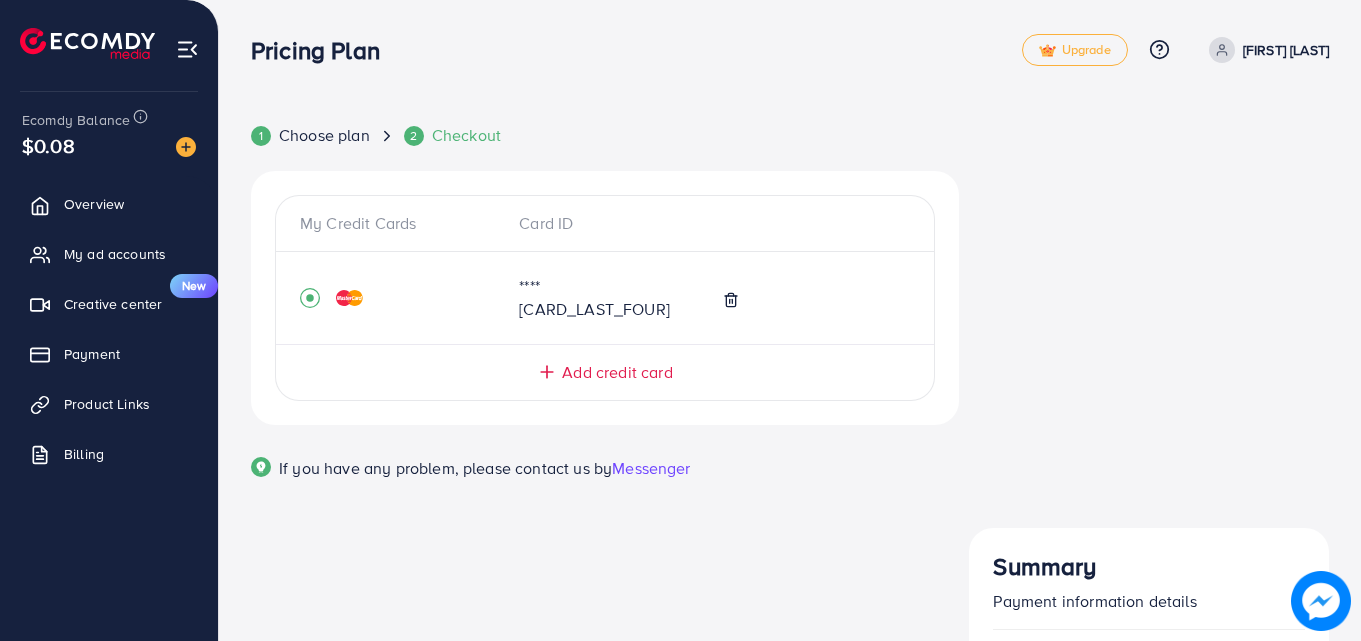 click on "Summary" at bounding box center [1149, 566] 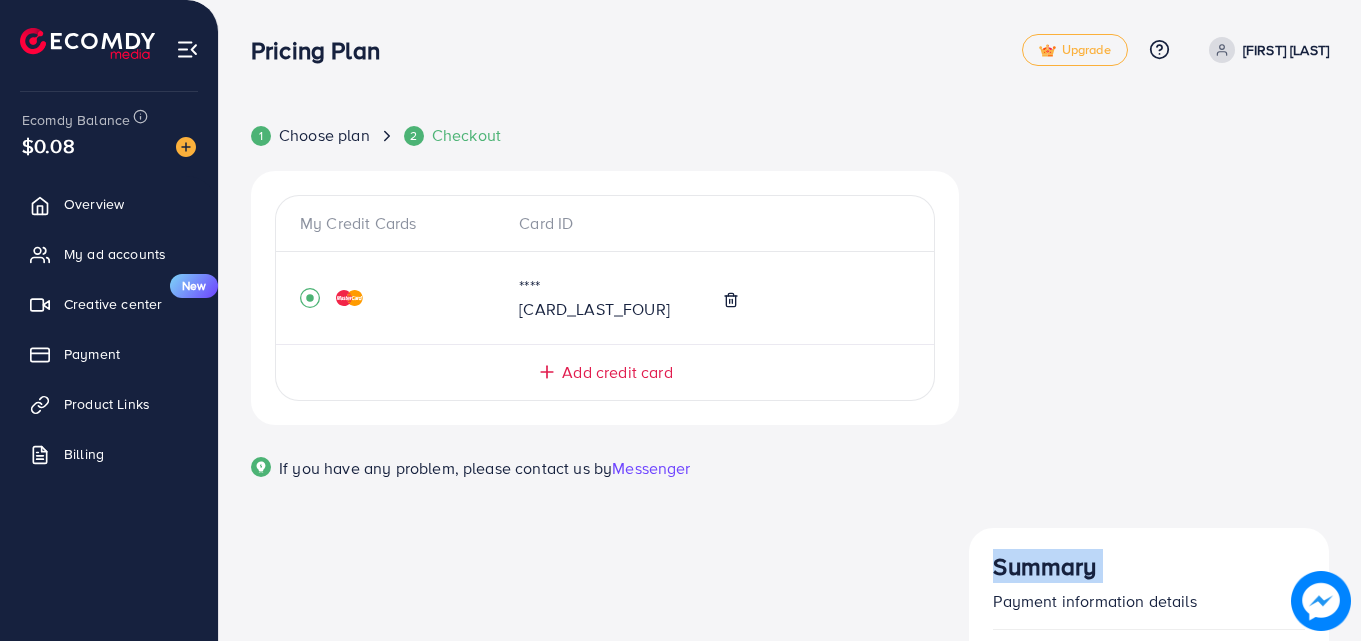 click on "Summary" at bounding box center (1149, 566) 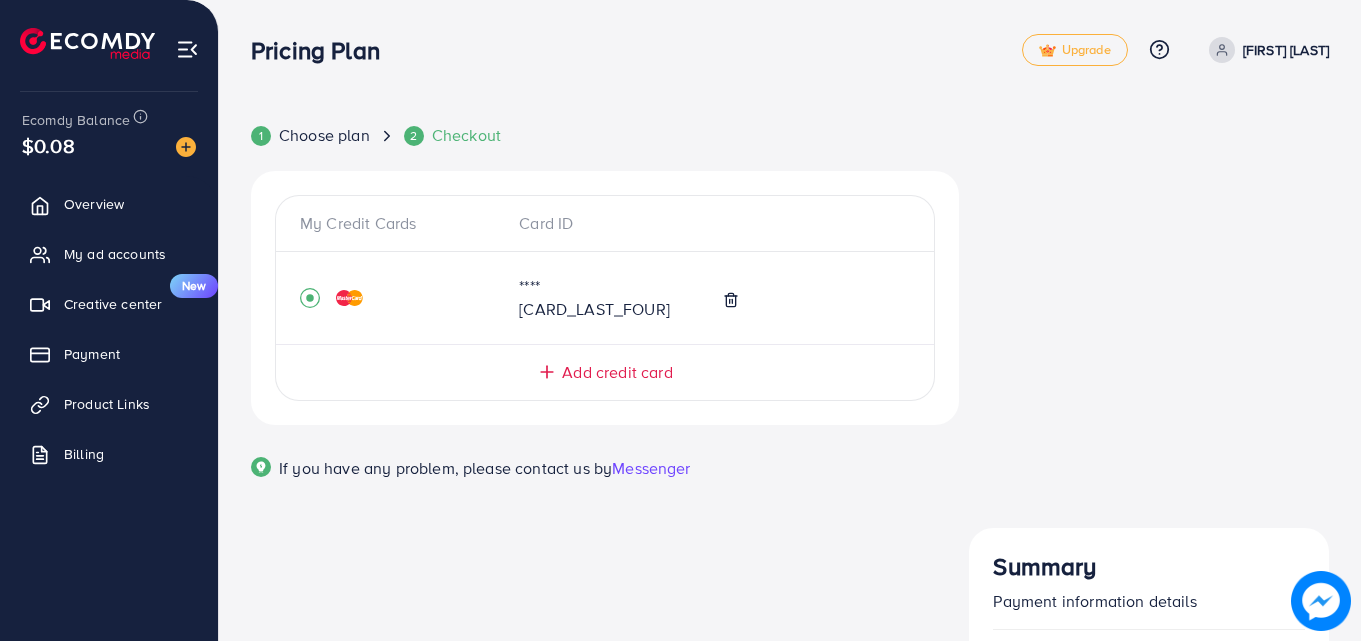 click on "Summary" at bounding box center [1149, 566] 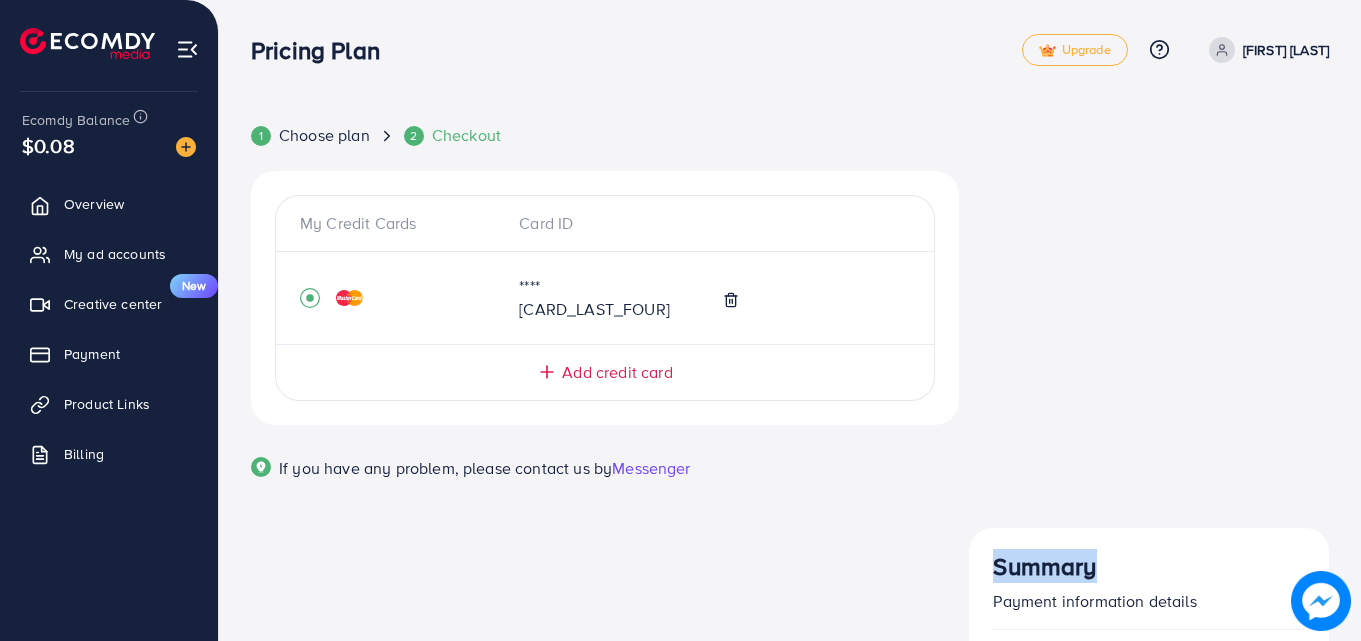 click on "Summary" at bounding box center (1149, 566) 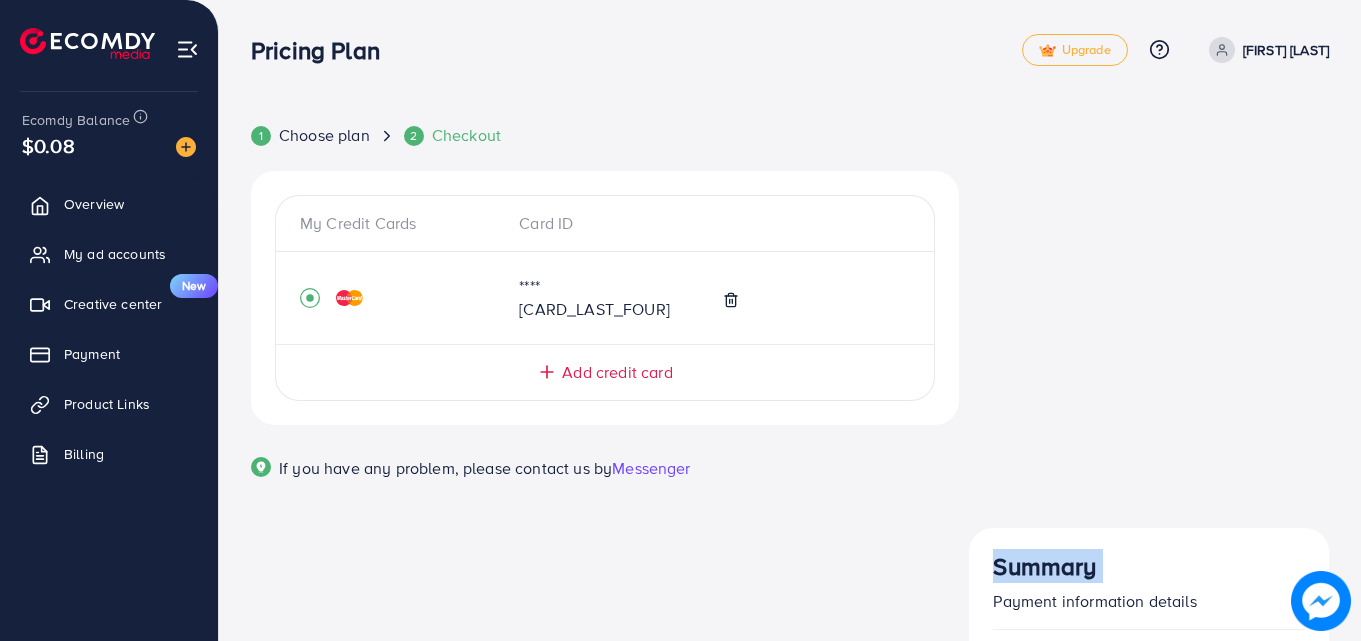click on "Summary" at bounding box center (1149, 566) 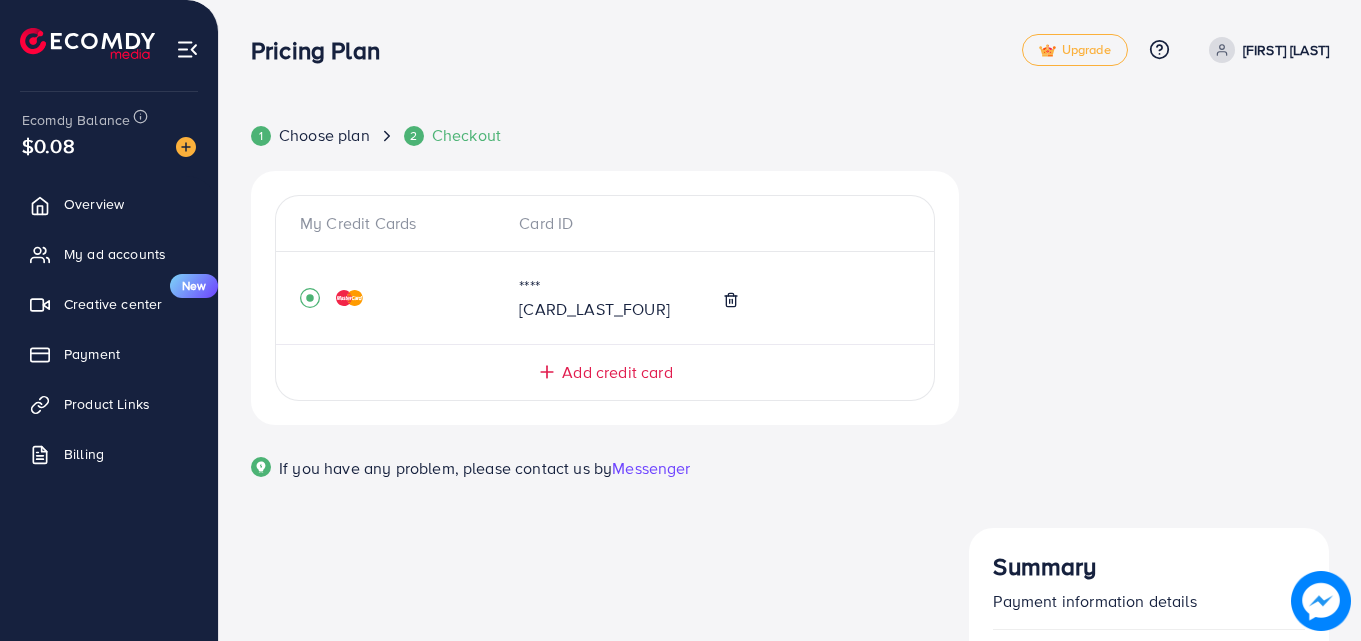 click on "Card ID" at bounding box center [604, 223] 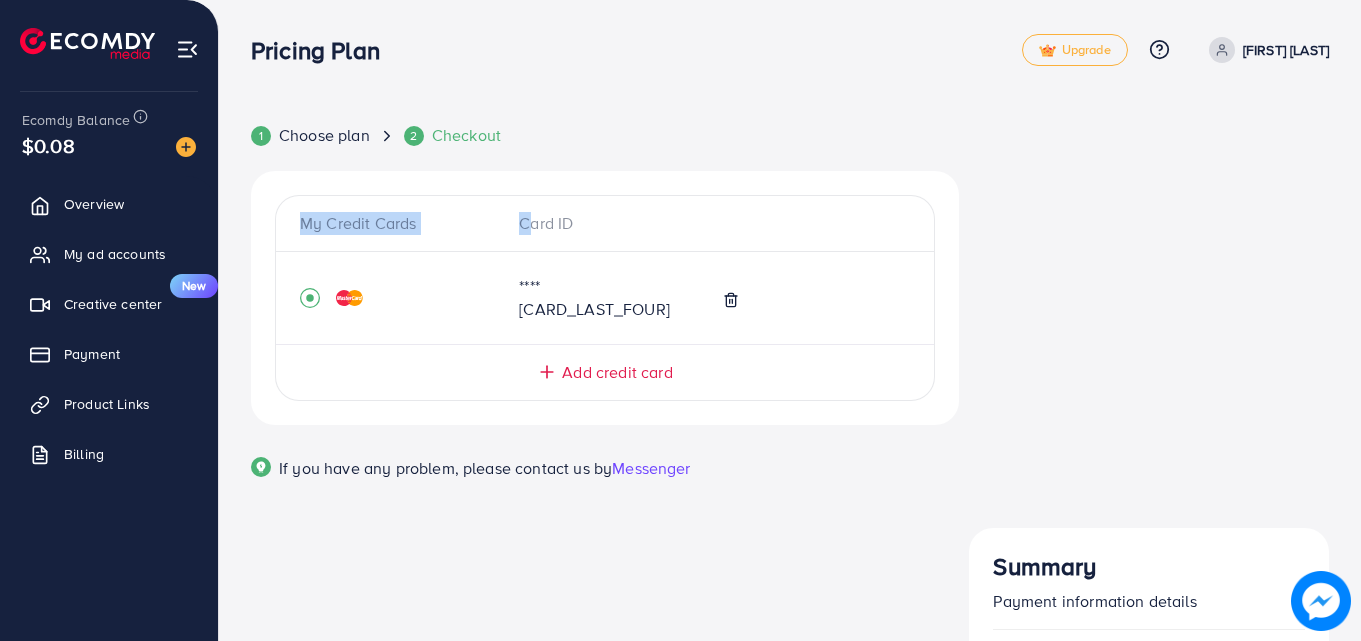 click on "Card ID" at bounding box center [604, 223] 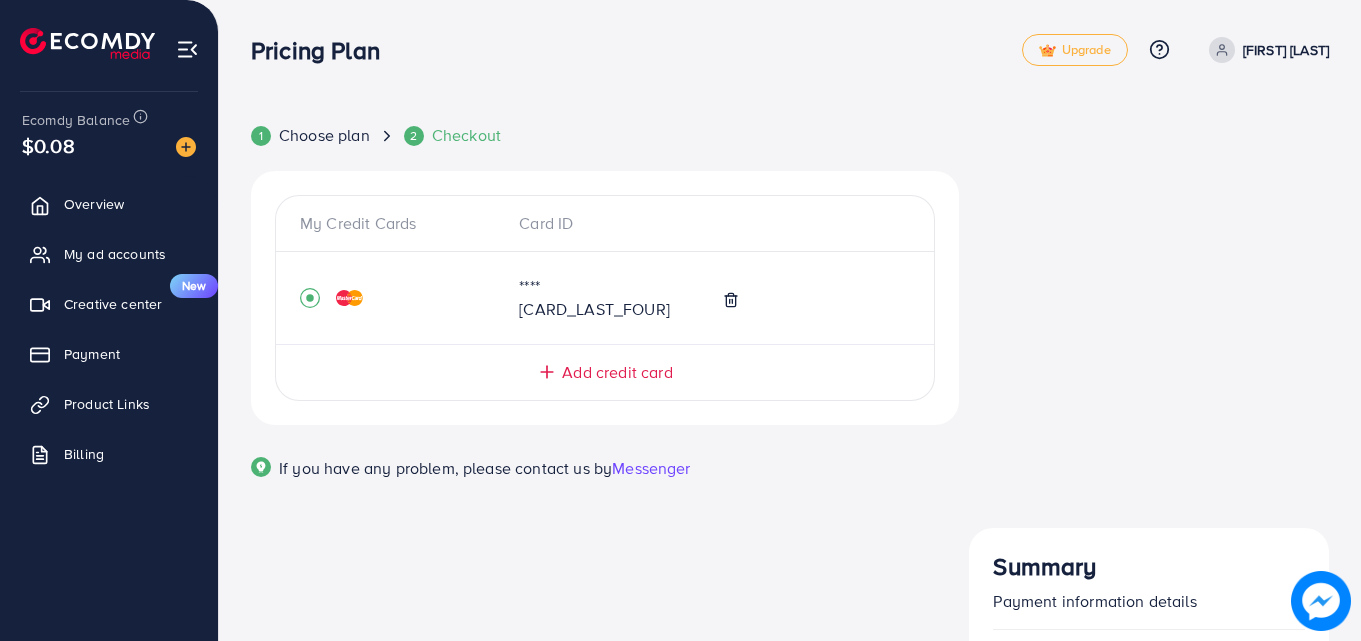 click on "Summary" at bounding box center [1149, 566] 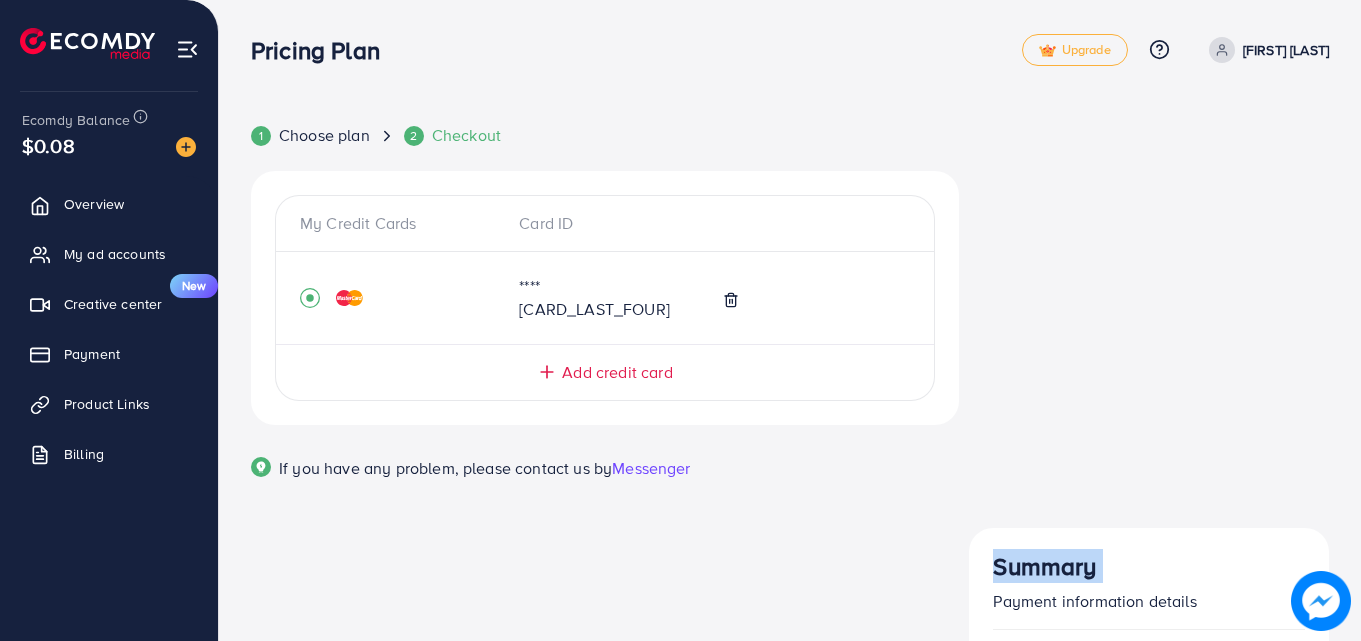 click on "Summary" at bounding box center [1149, 566] 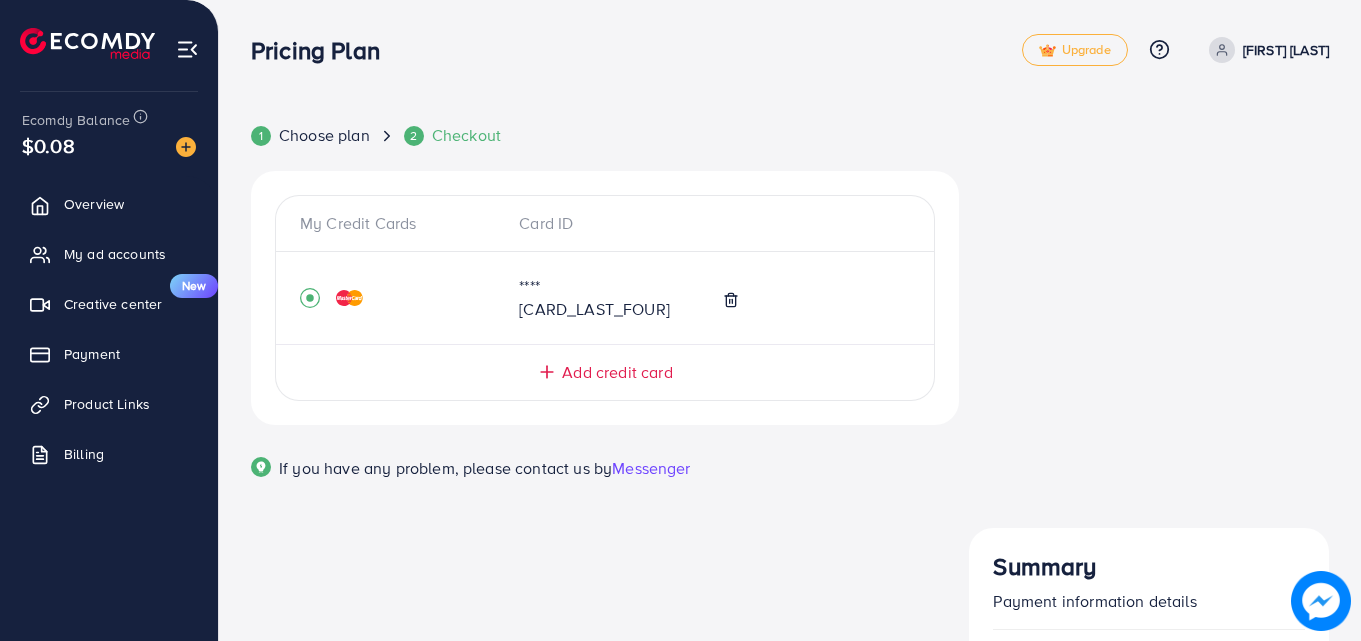 click on "Plan Package:   adreach_new_package   Price:   $5   Plan cycle:   Monthly   Total Amount:   $5   /  Monthly  Start Plan  Guaranteed  SAFE  Checkout" at bounding box center (1149, 780) 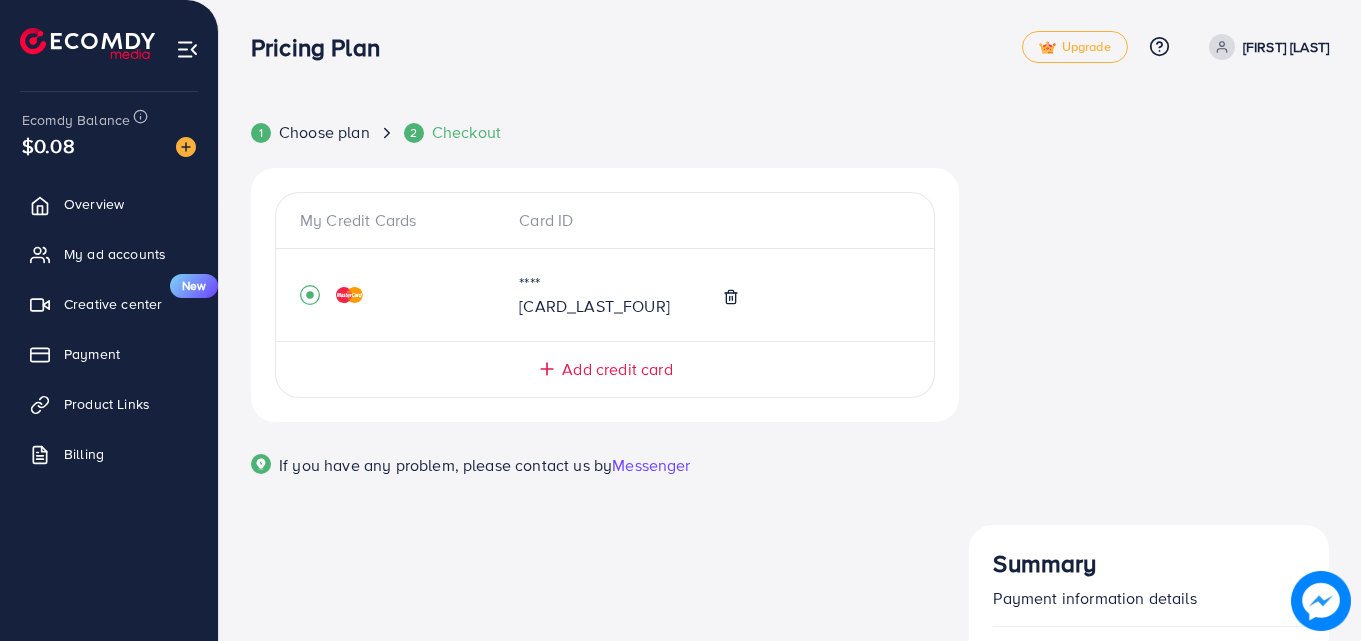 scroll, scrollTop: 0, scrollLeft: 0, axis: both 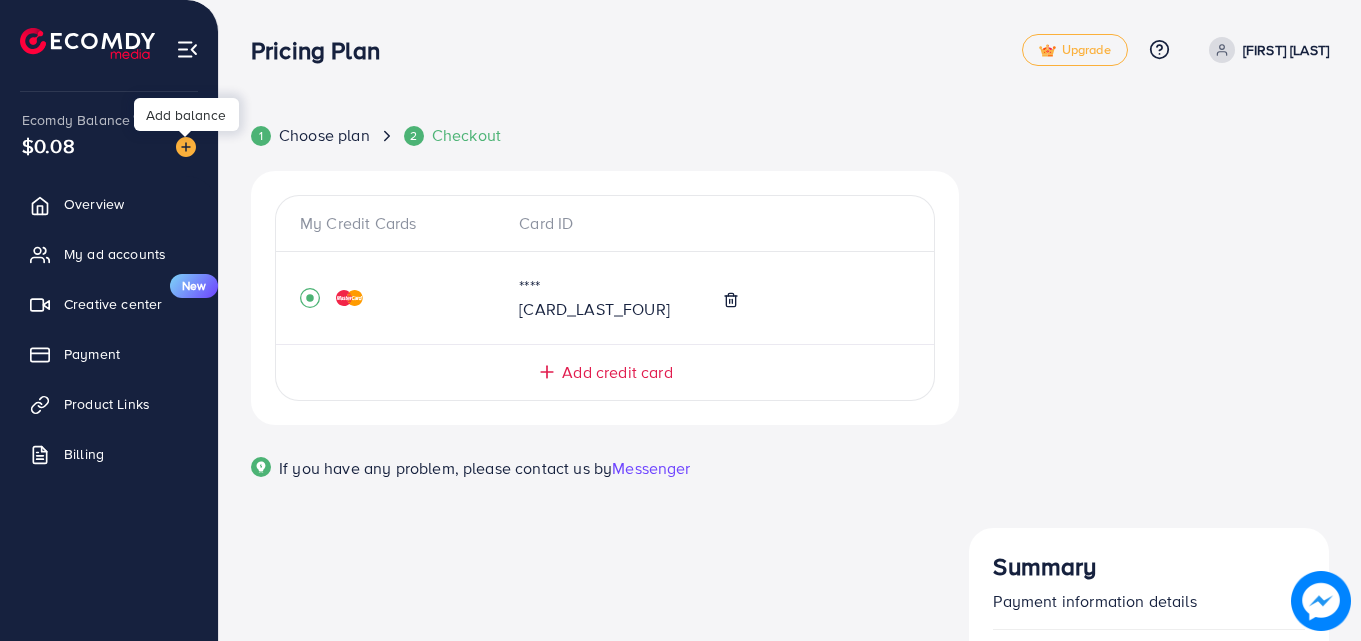 click at bounding box center (186, 147) 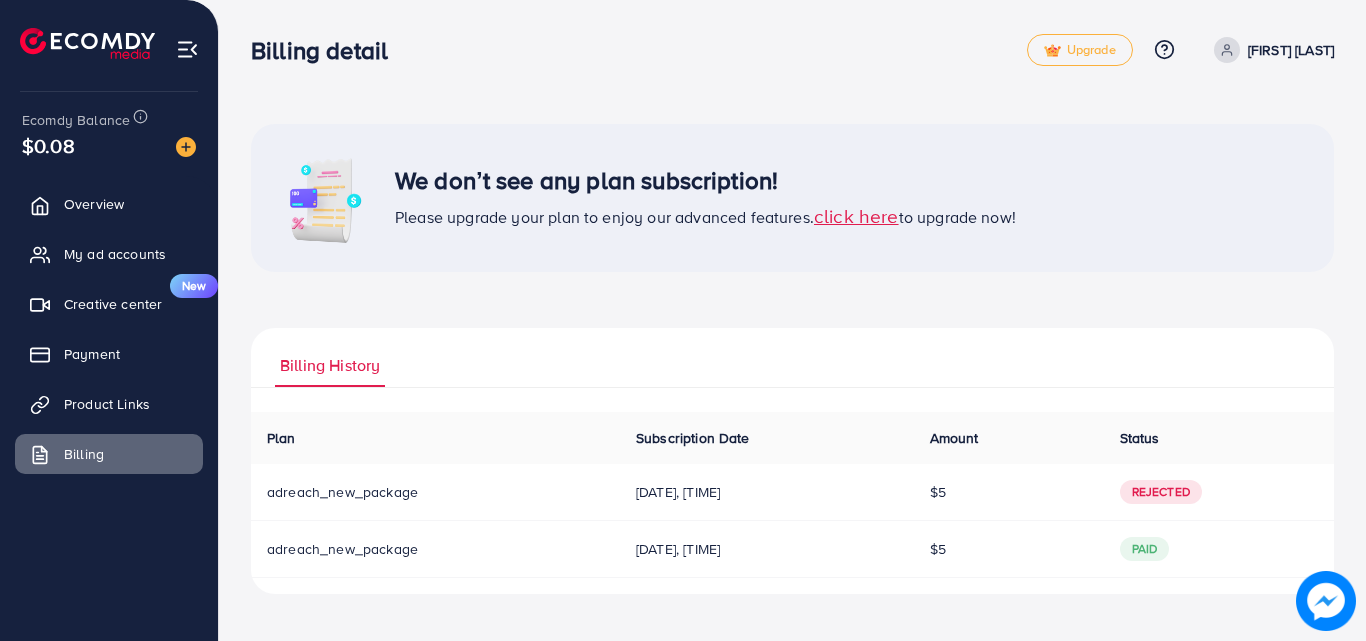 drag, startPoint x: 442, startPoint y: 170, endPoint x: 847, endPoint y: 183, distance: 405.2086 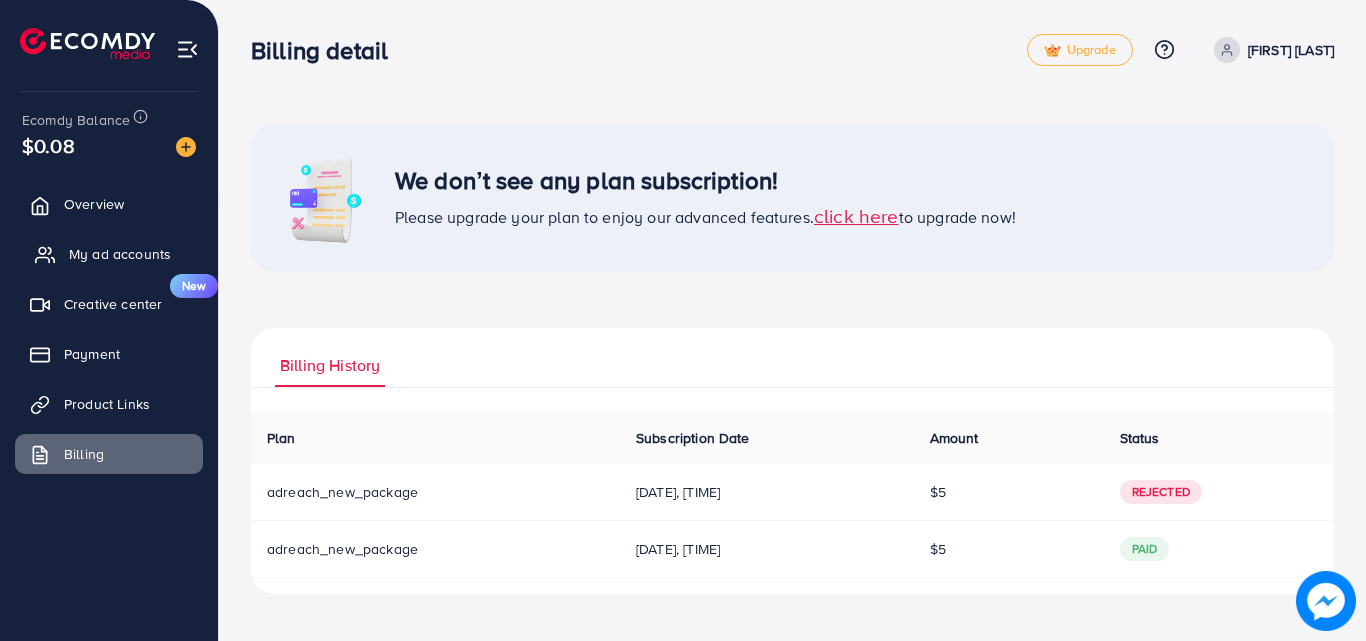 click on "My ad accounts" at bounding box center [109, 254] 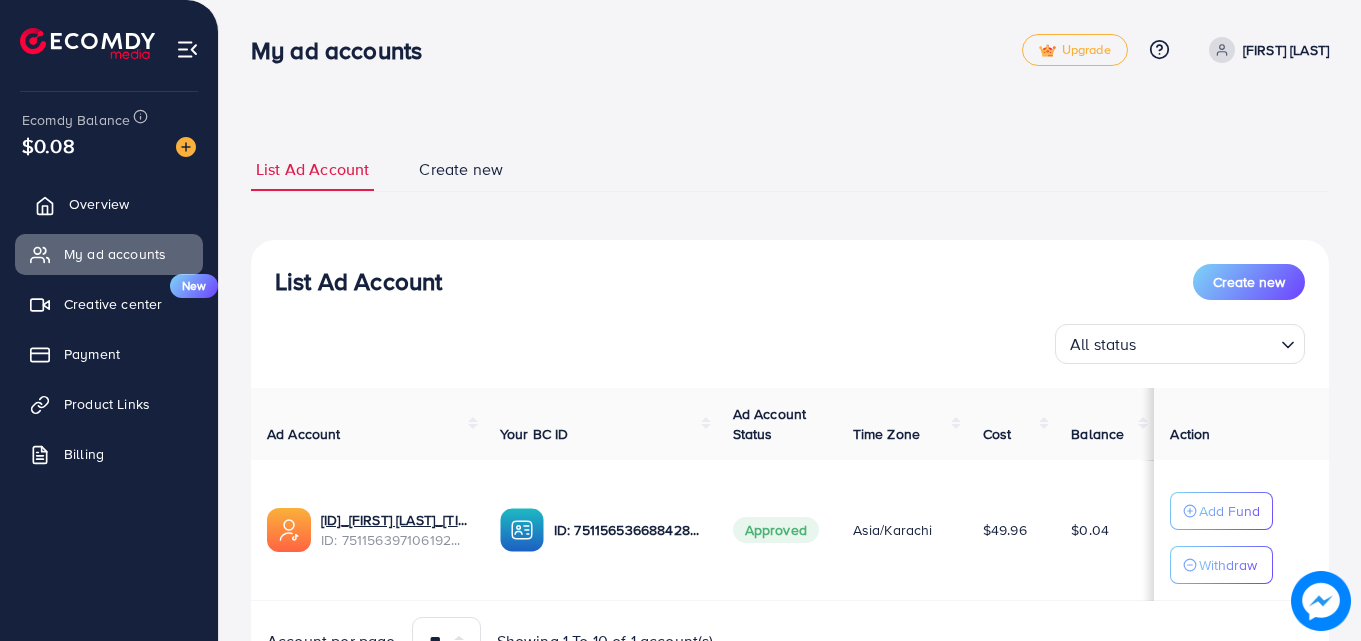 click on "Overview" at bounding box center (109, 204) 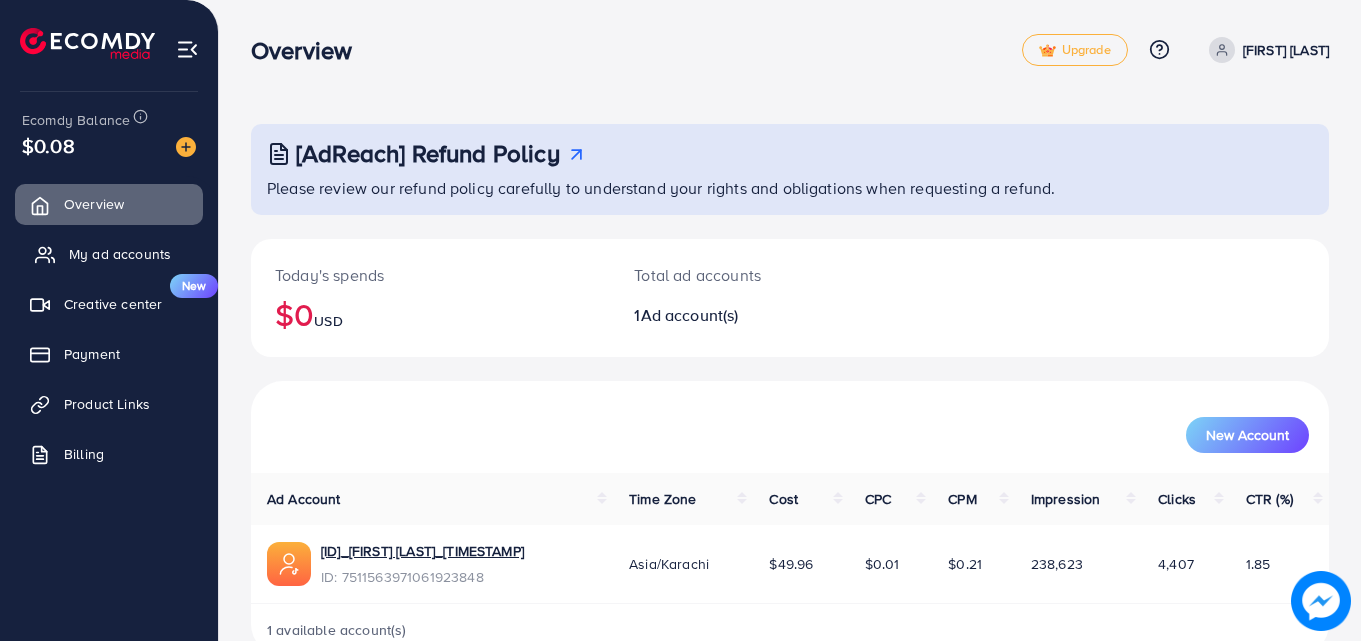 click on "My ad accounts" at bounding box center (120, 254) 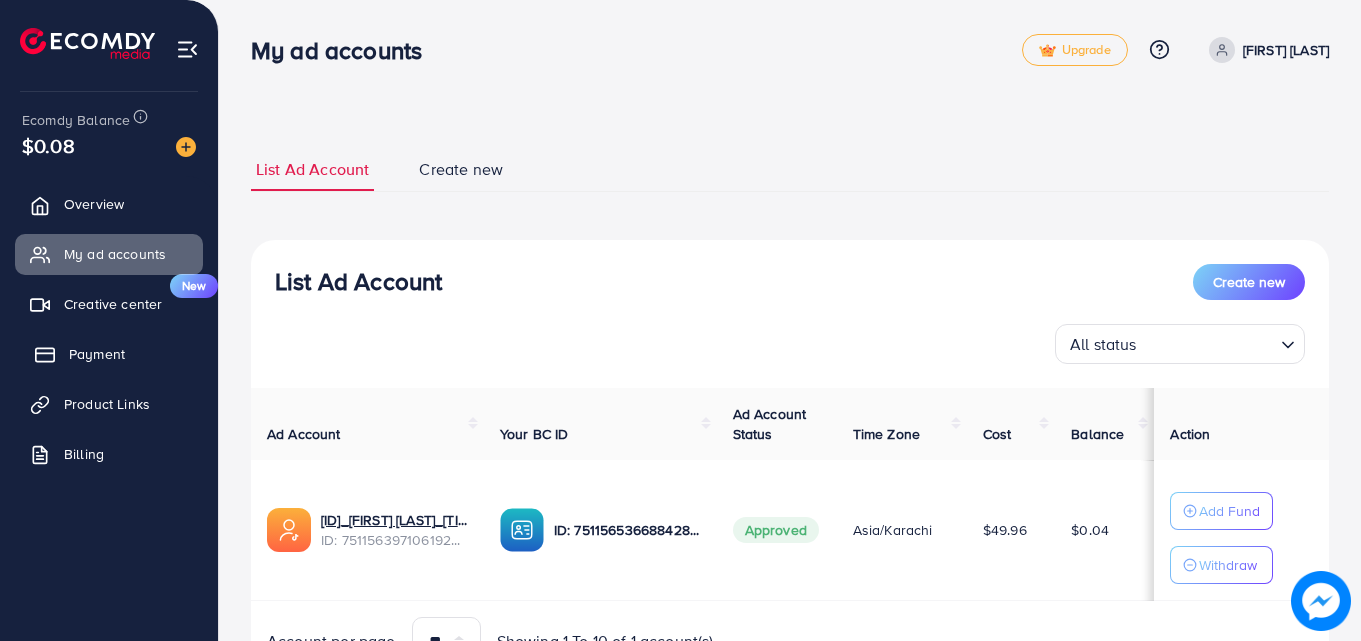 click on "Payment" at bounding box center [109, 354] 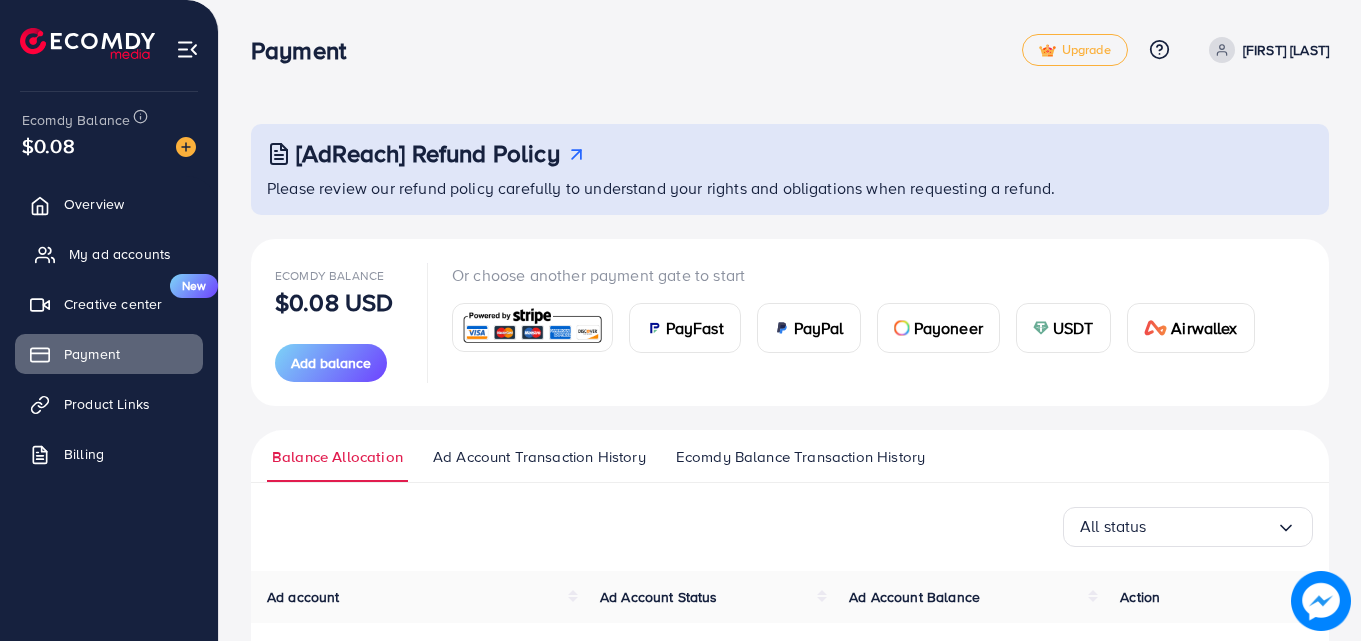 click on "My ad accounts" at bounding box center (120, 254) 